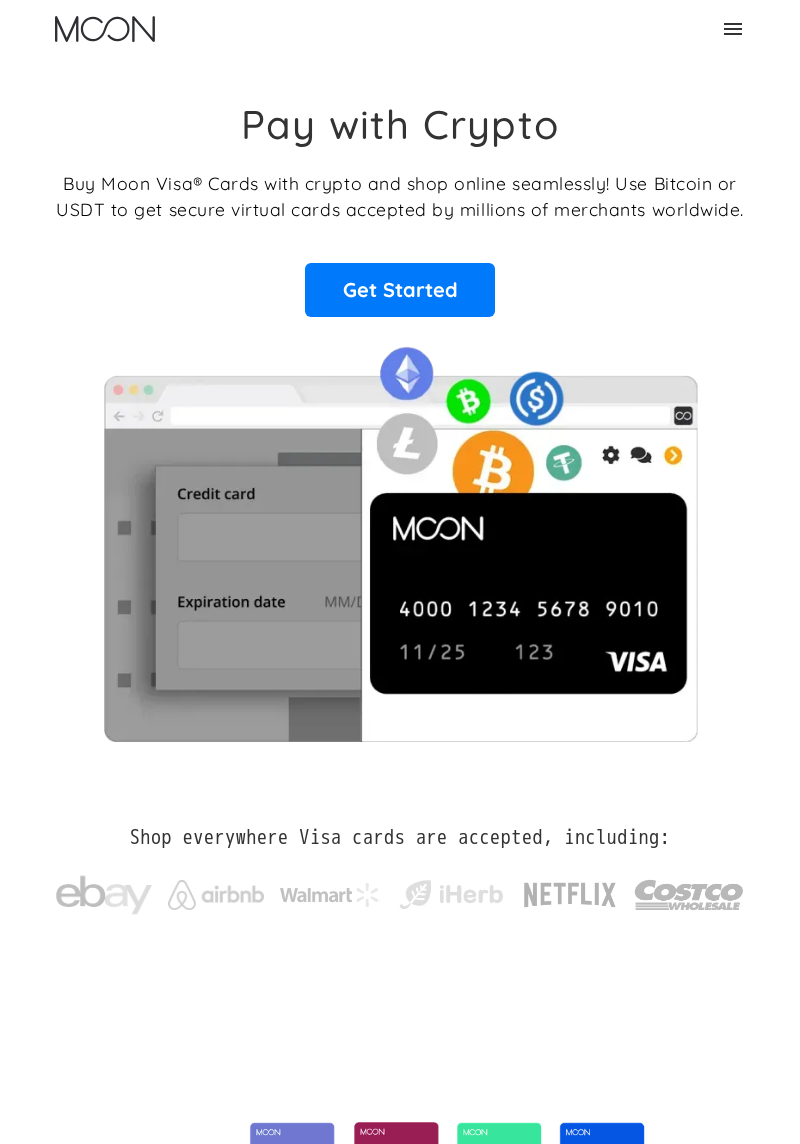 scroll, scrollTop: 0, scrollLeft: 0, axis: both 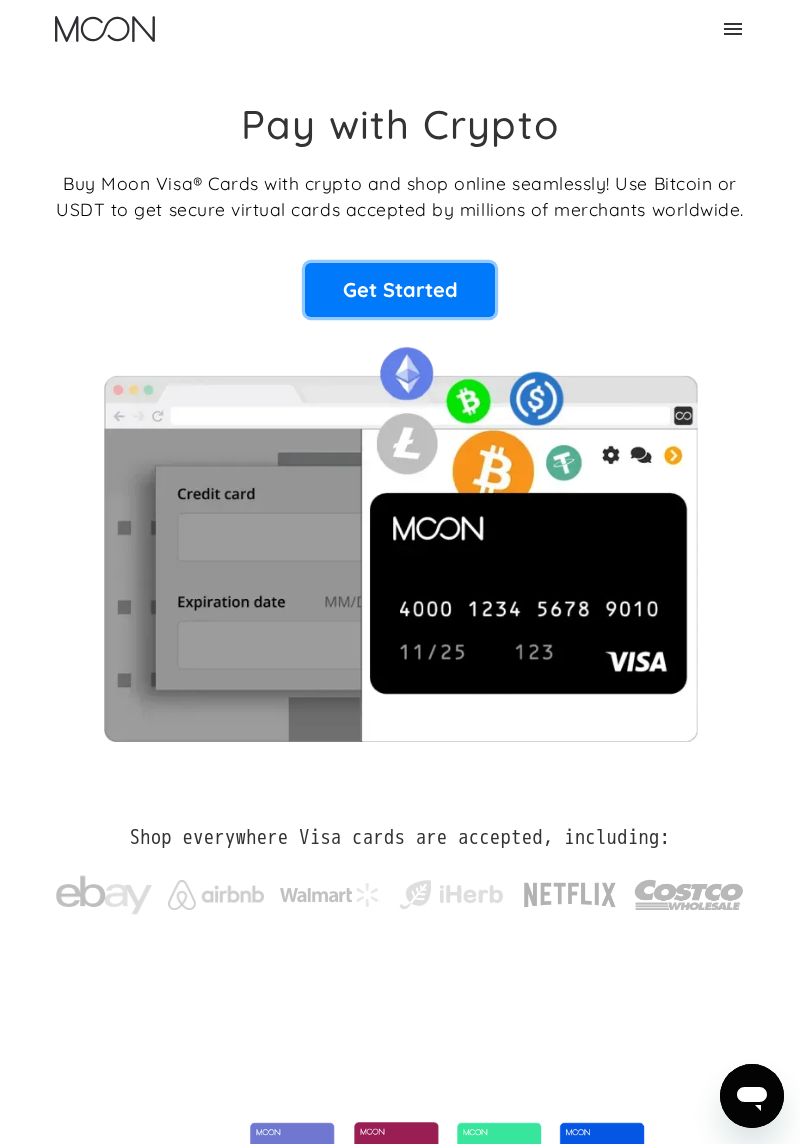 click on "Get Started" at bounding box center [400, 290] 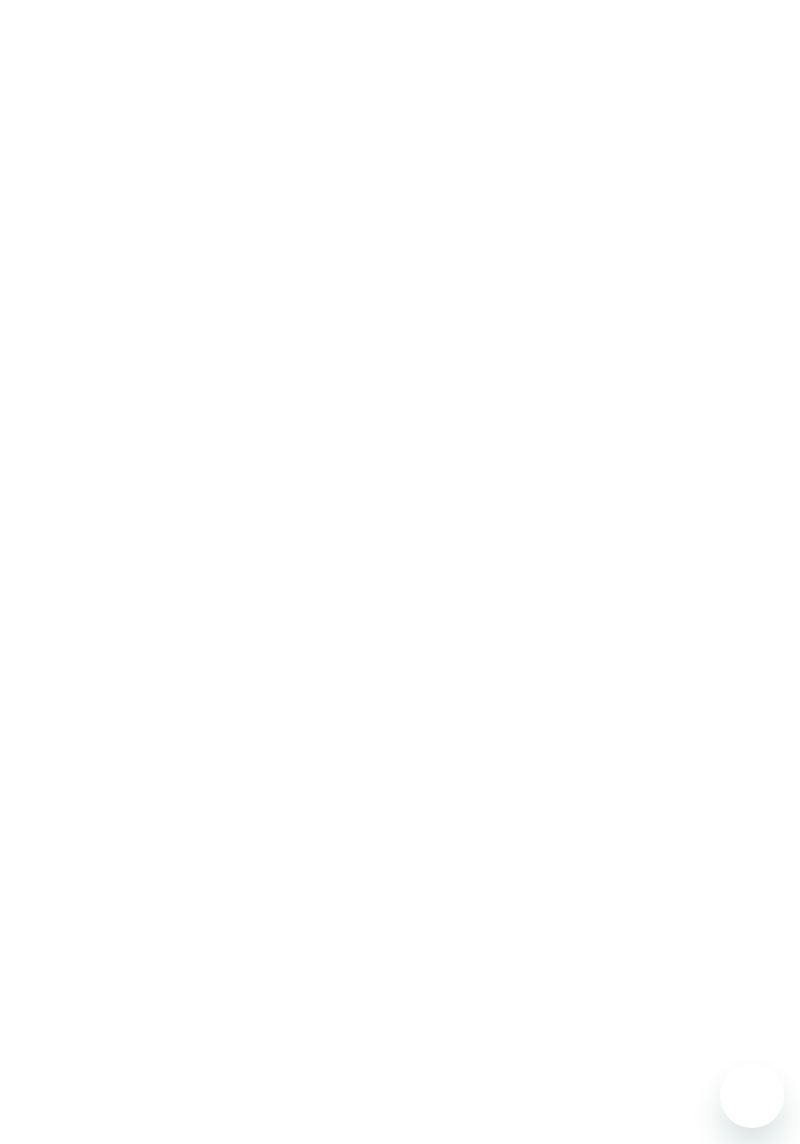 scroll, scrollTop: 0, scrollLeft: 0, axis: both 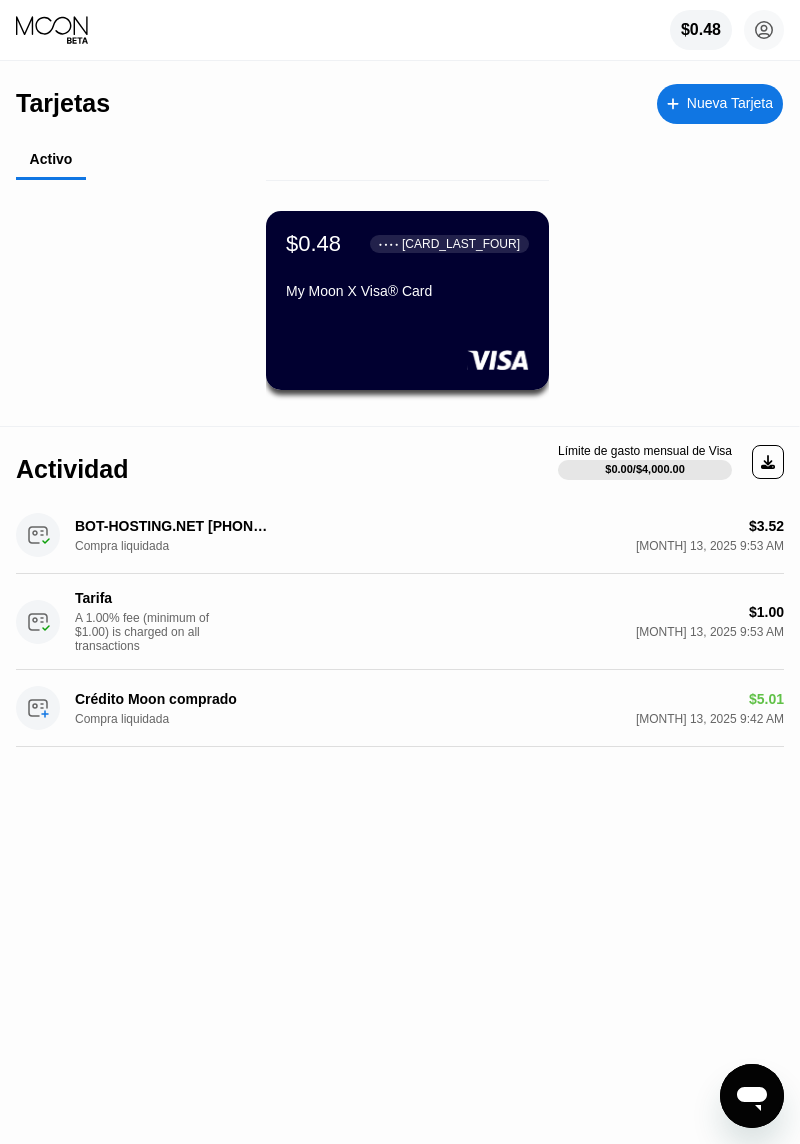 click on "$0.48 ● ● ● ● [CARD_LAST_FOUR] My Moon X Visa® Card" at bounding box center (407, 310) 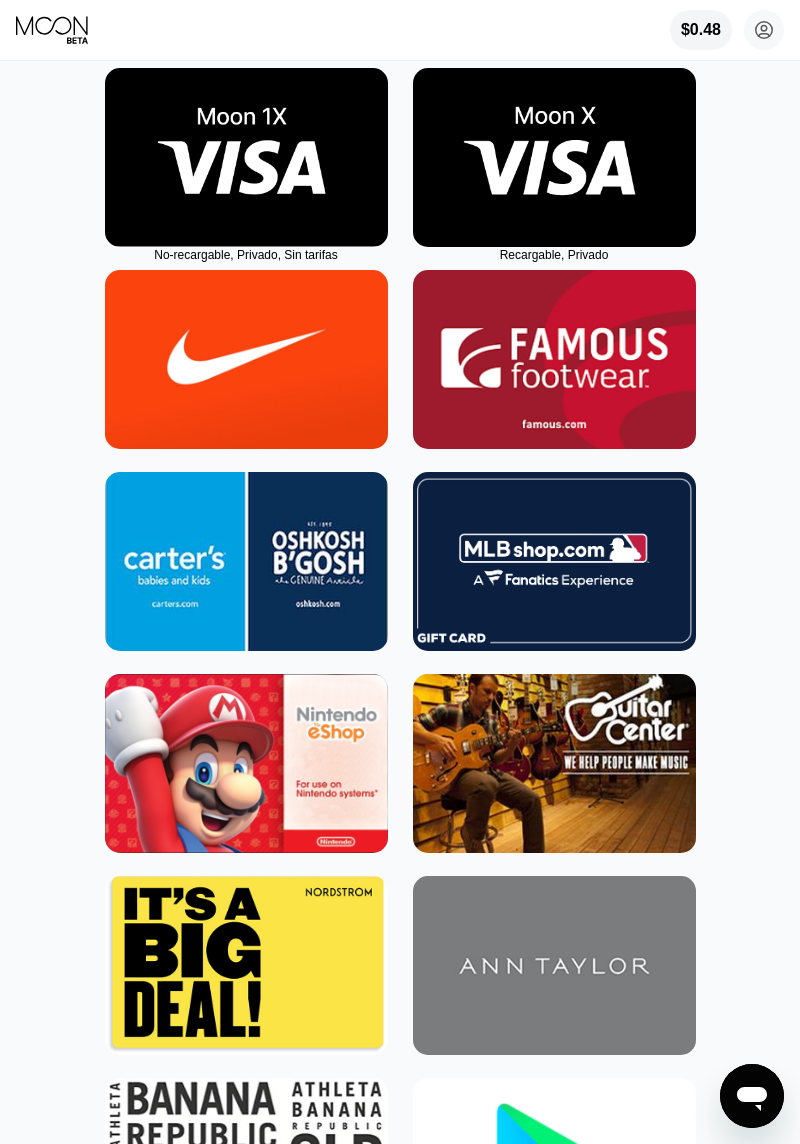 scroll, scrollTop: 0, scrollLeft: 0, axis: both 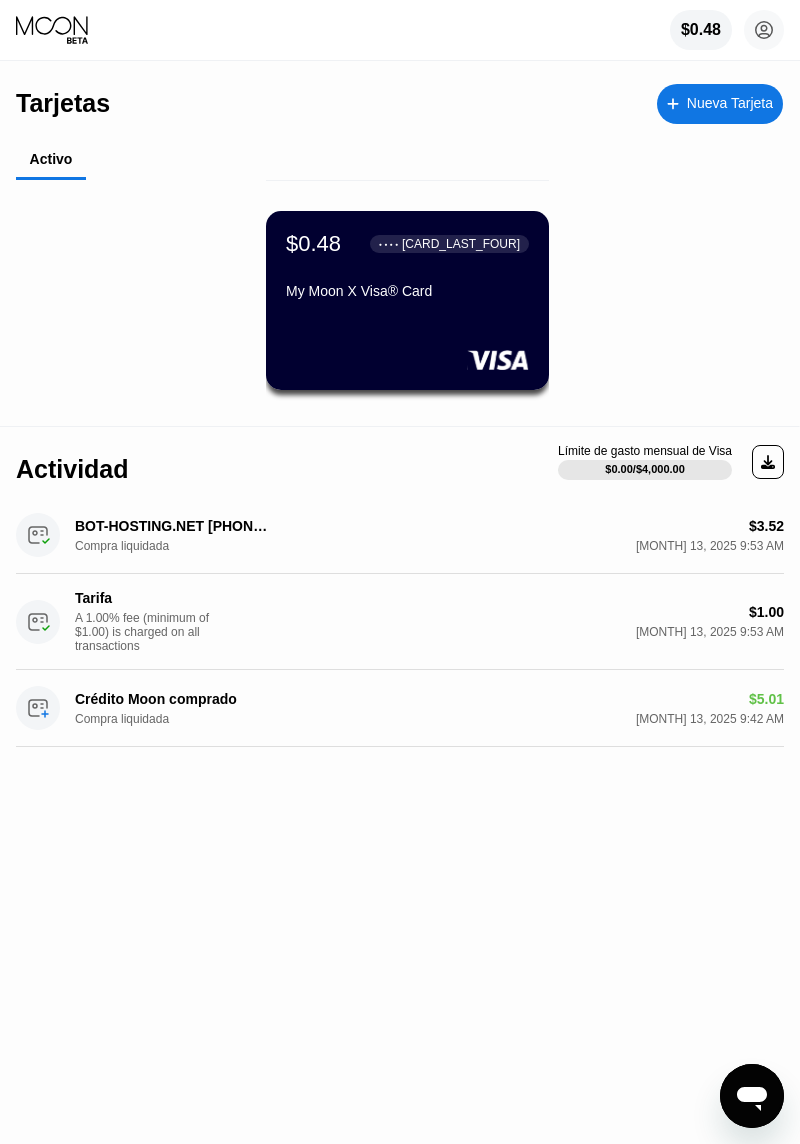 click on "$0.48 ● ● ● ● 7704 My Moon X Visa® Card" at bounding box center (407, 300) 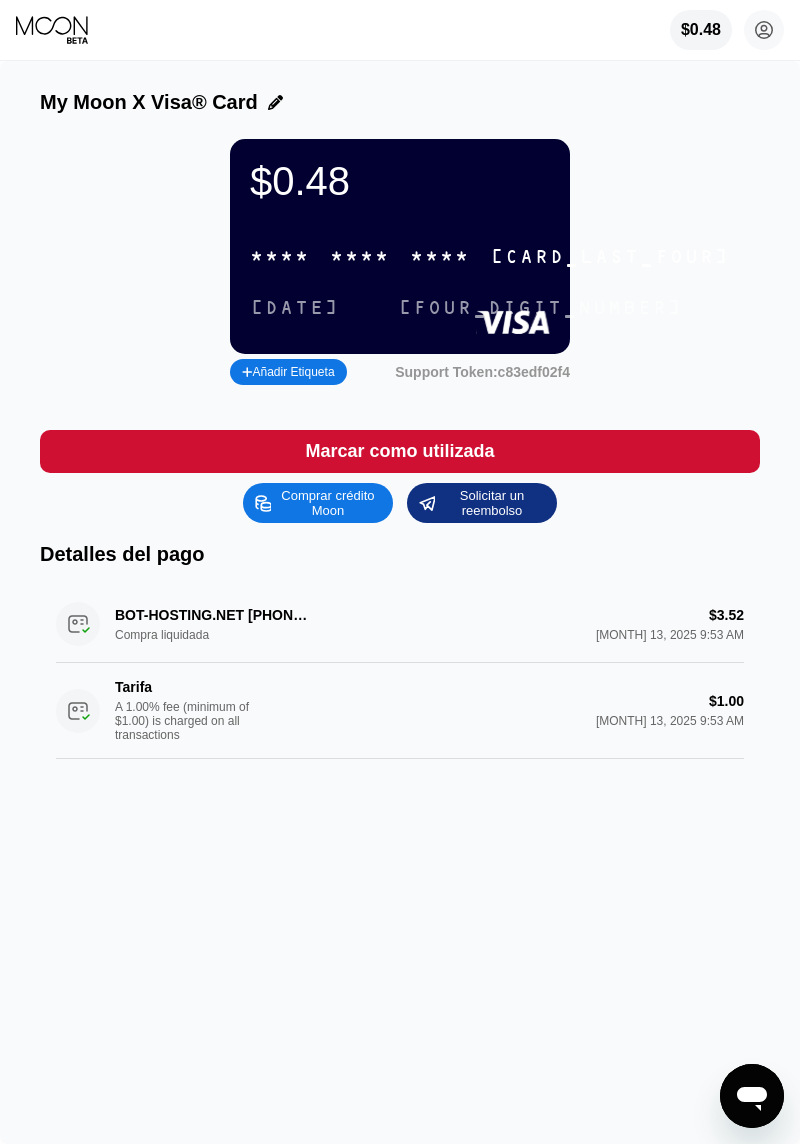 click 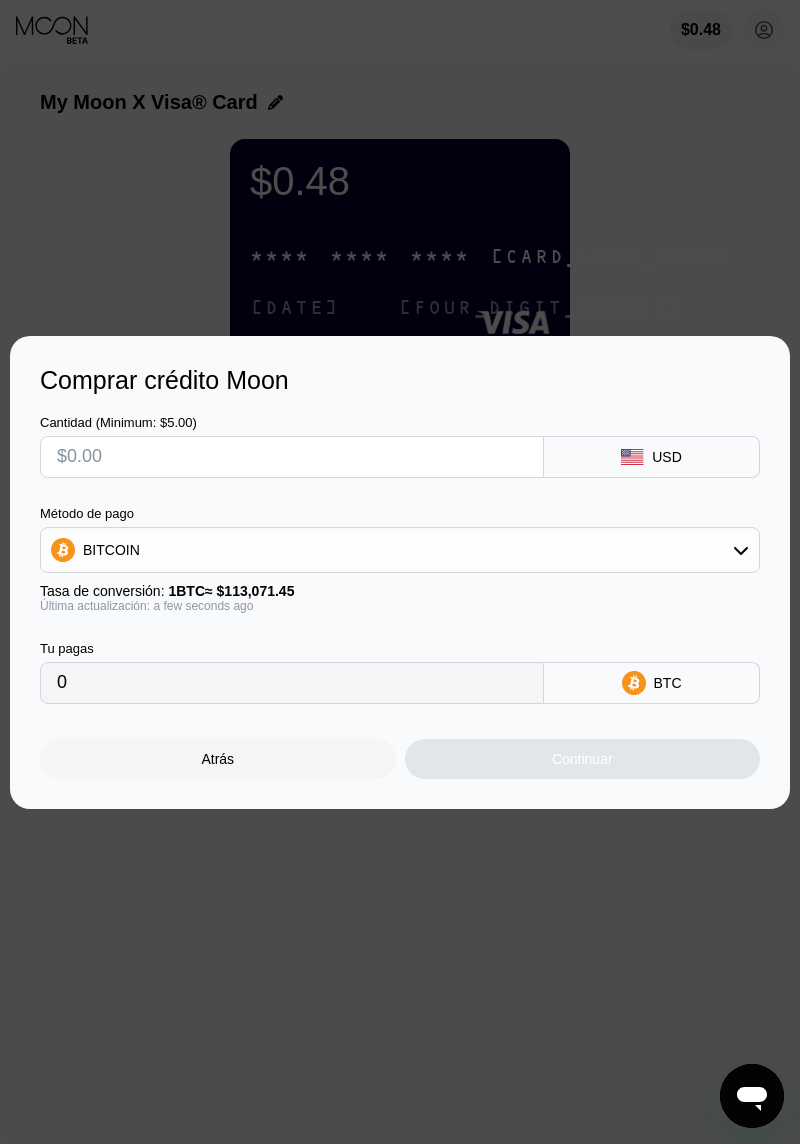 click on "Cantidad (Minimum: $5.00) USD" at bounding box center (400, 436) 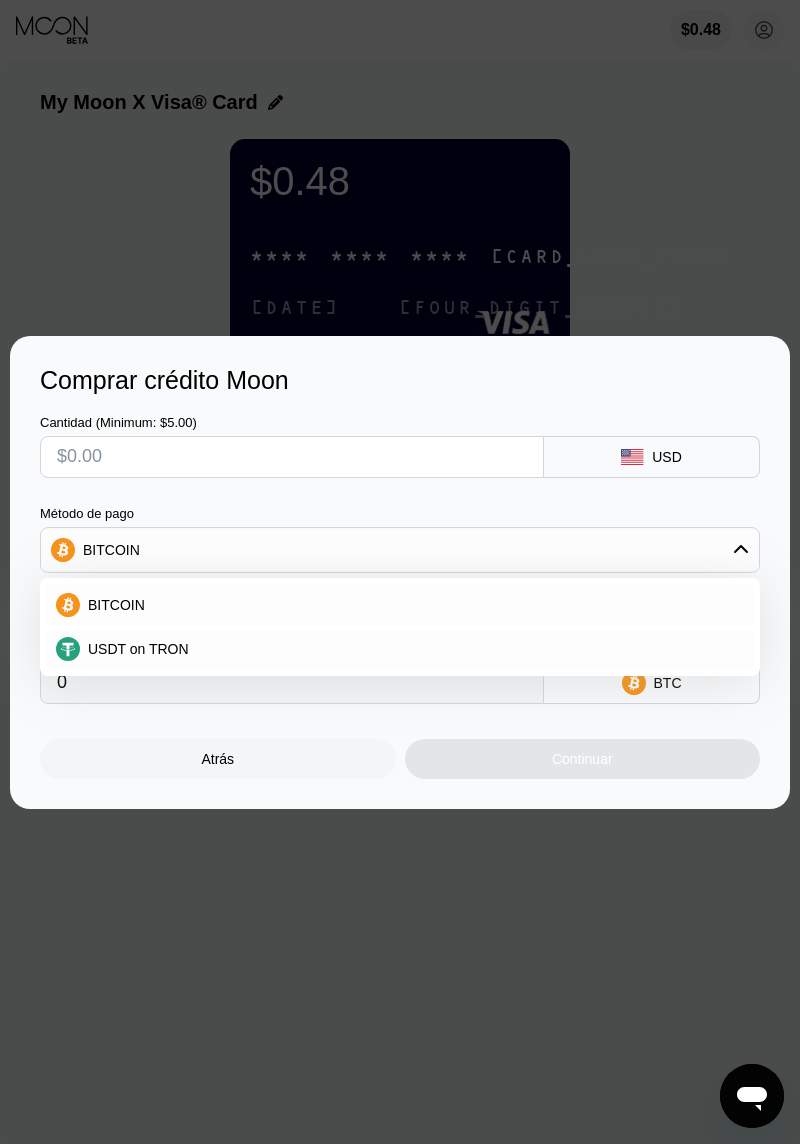 click on "Cantidad (Minimum: $5.00) USD Método de pago BITCOIN BITCOIN USDT on TRON Tasa de conversión:   1  BTC  ≈   $113,071.45 Última actualización:   a few seconds ago Tu pagas 0 BTC" at bounding box center (400, 549) 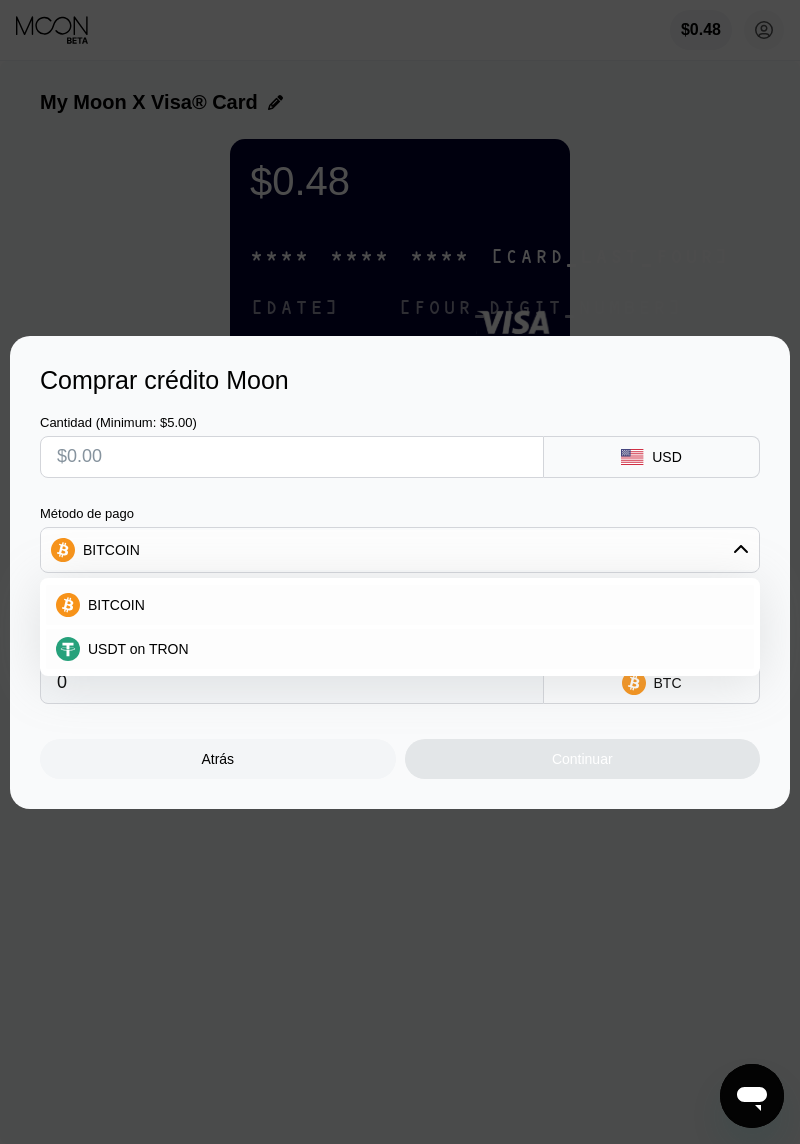 click at bounding box center (292, 457) 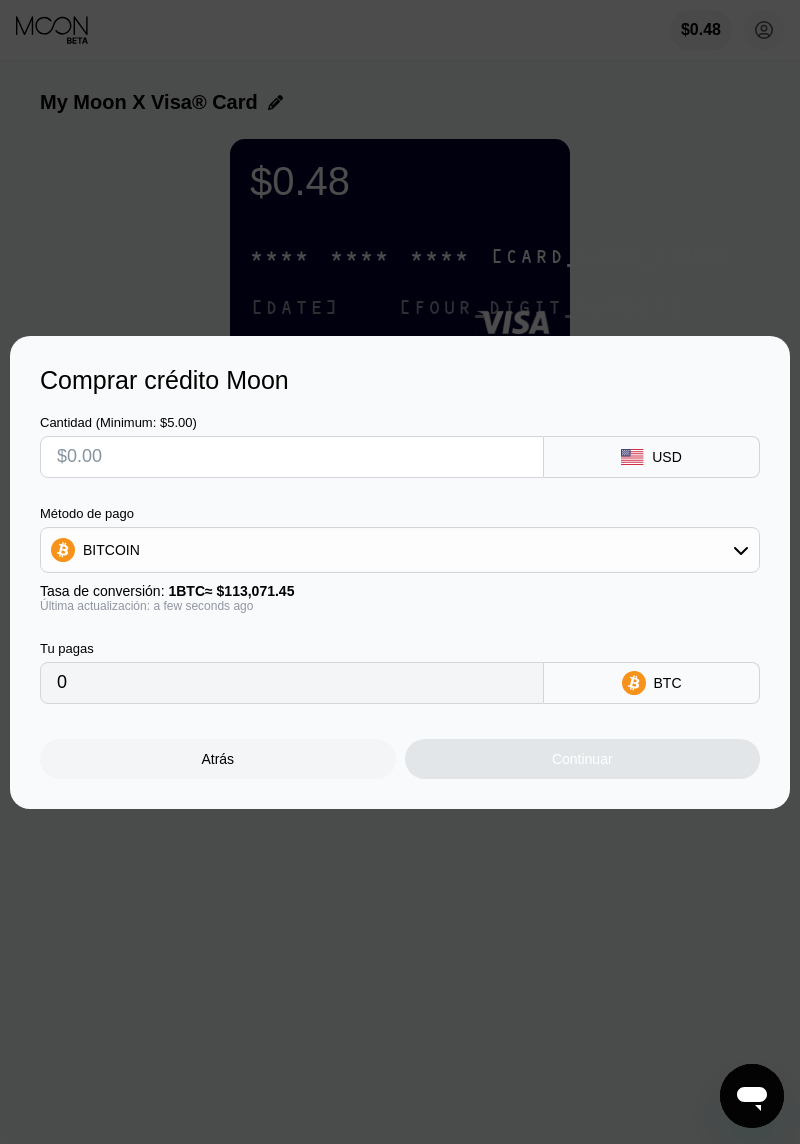 click on "BITCOIN" at bounding box center (400, 550) 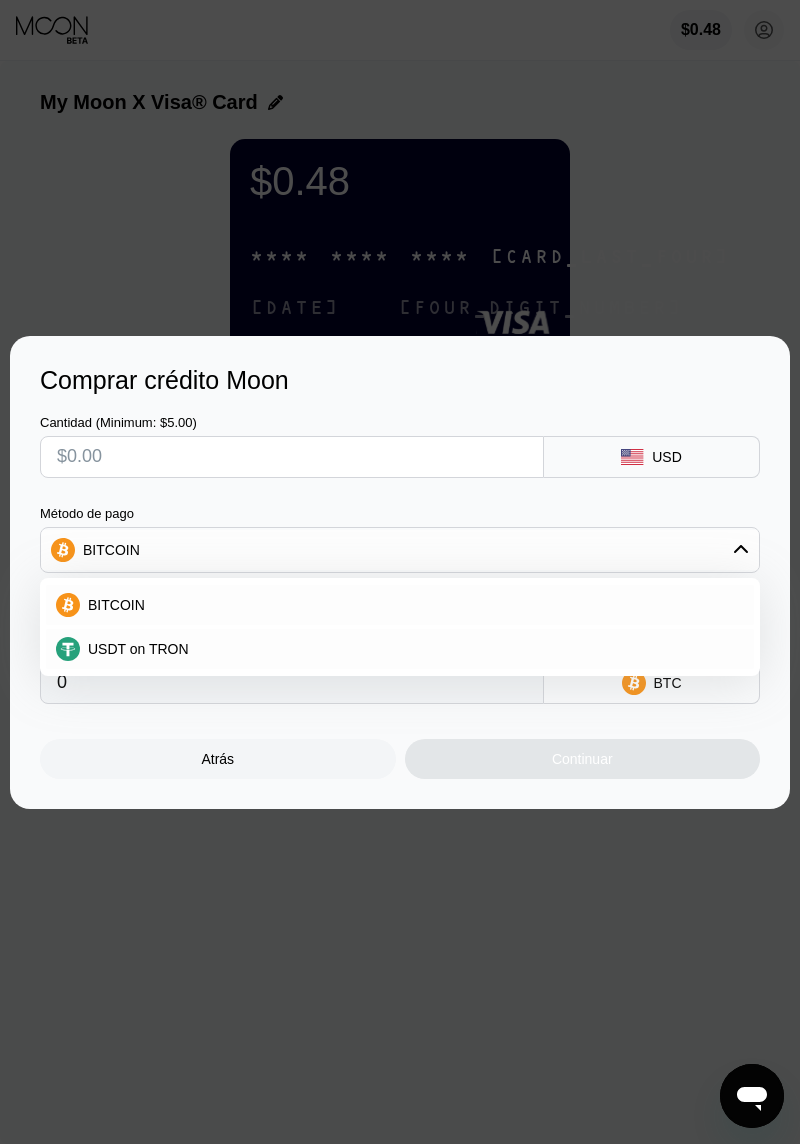 click 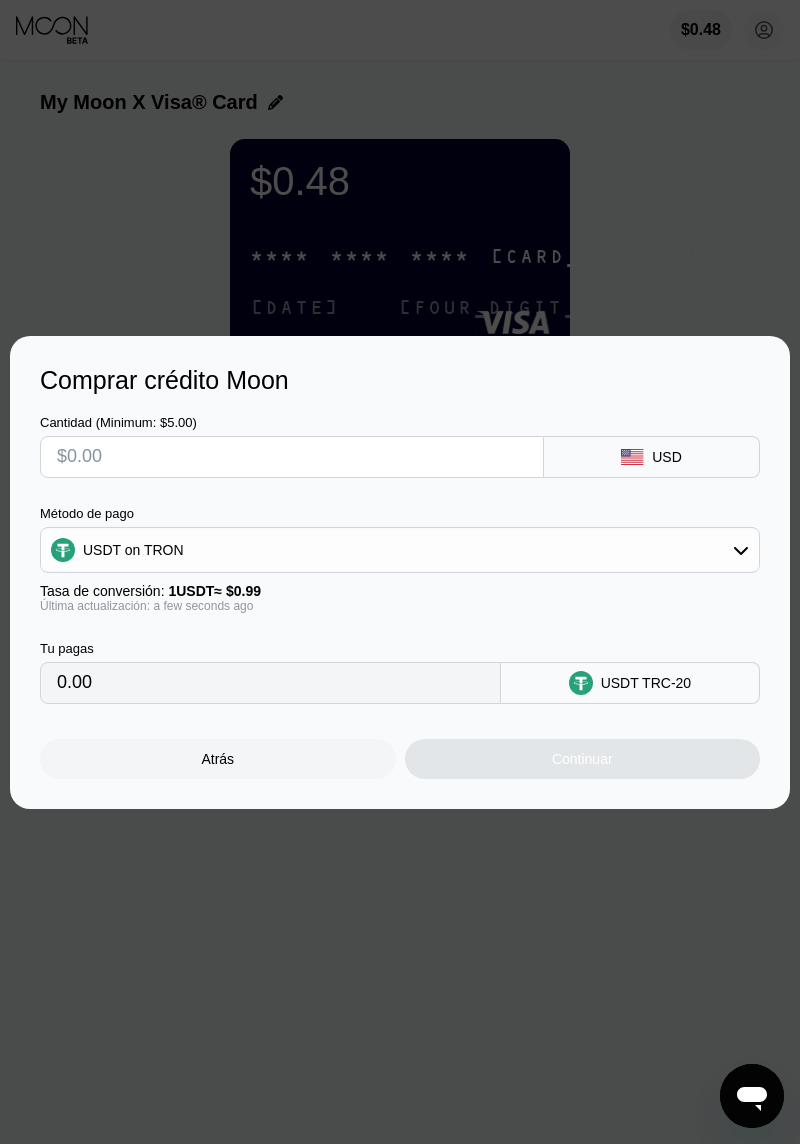 click at bounding box center (292, 457) 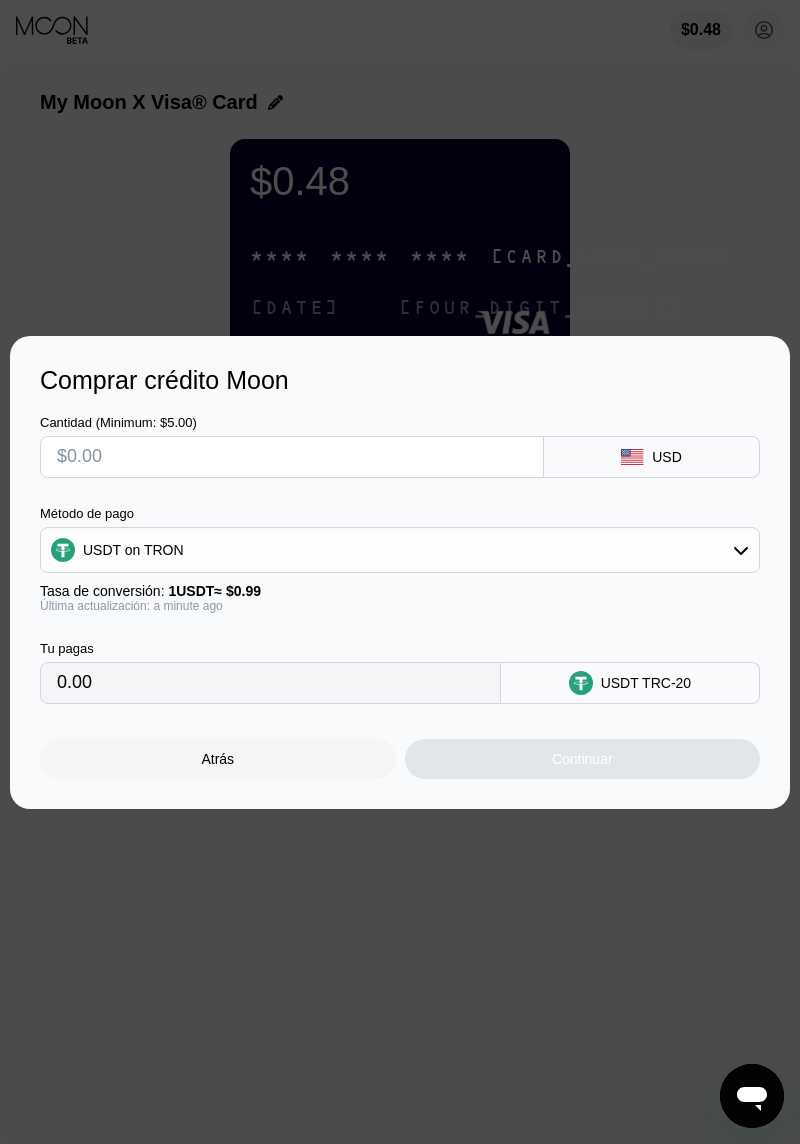 click at bounding box center [400, 572] 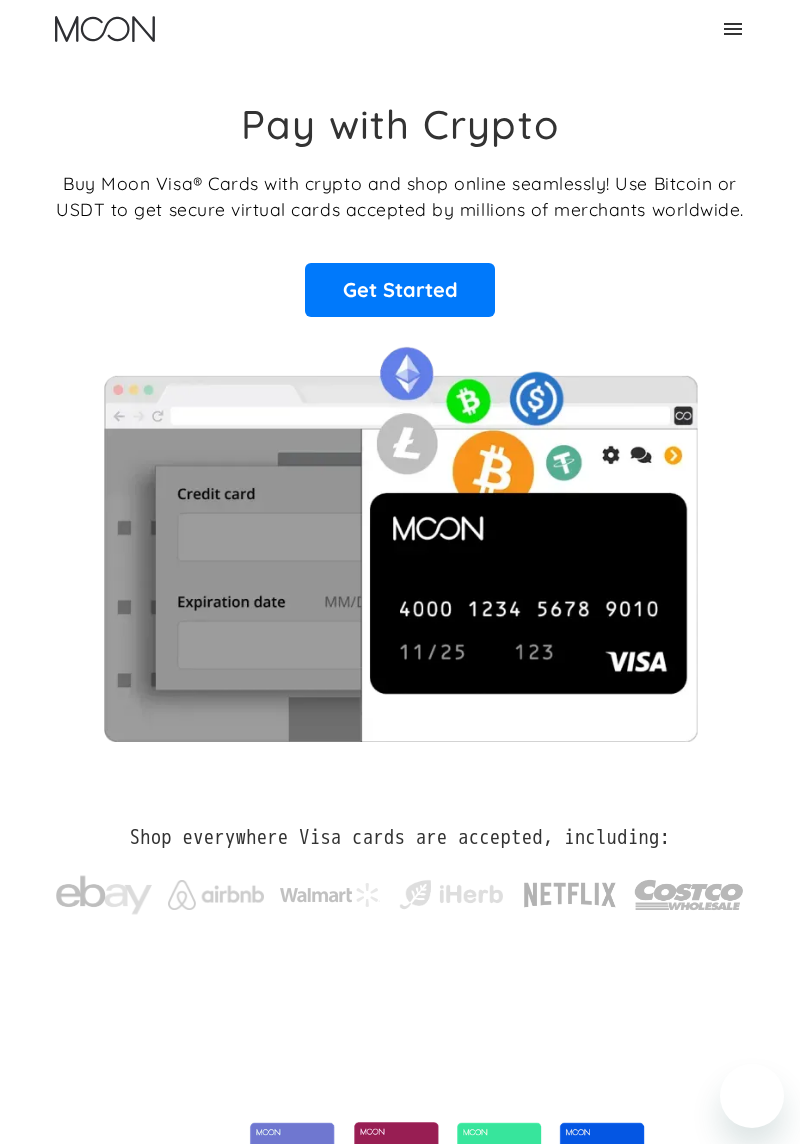 scroll, scrollTop: 0, scrollLeft: 0, axis: both 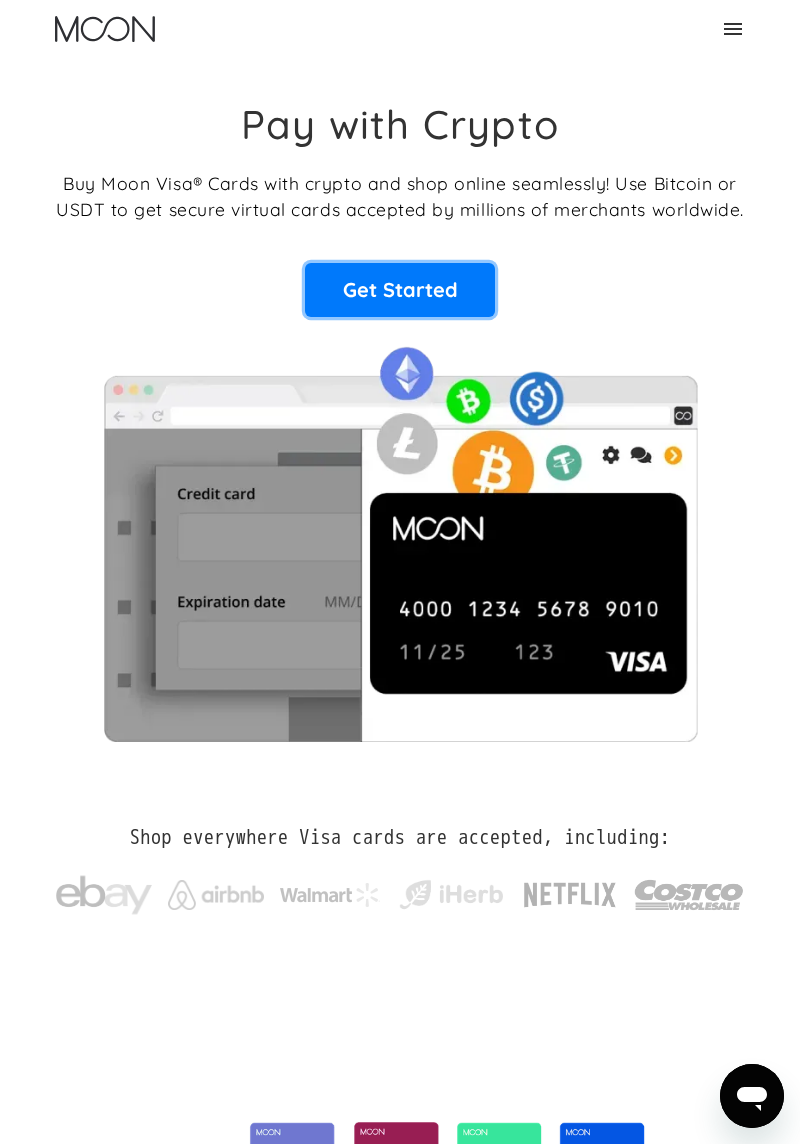 click on "Get Started" at bounding box center (400, 290) 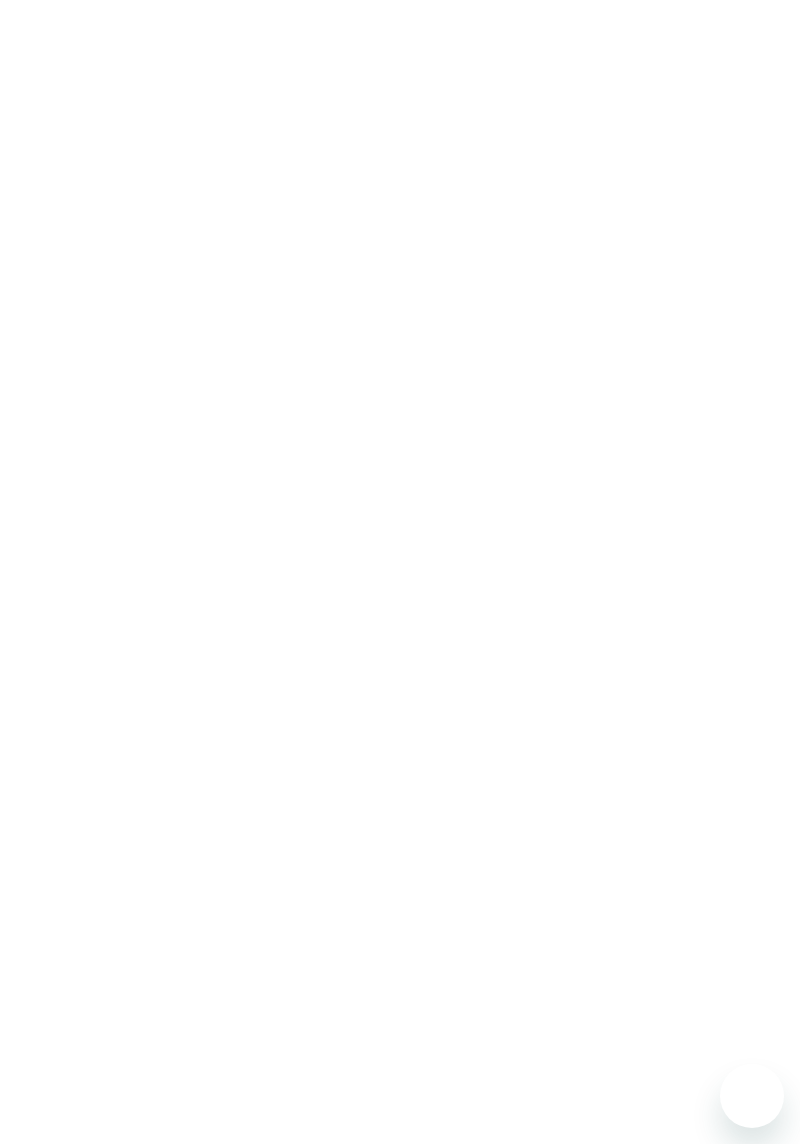scroll, scrollTop: 0, scrollLeft: 0, axis: both 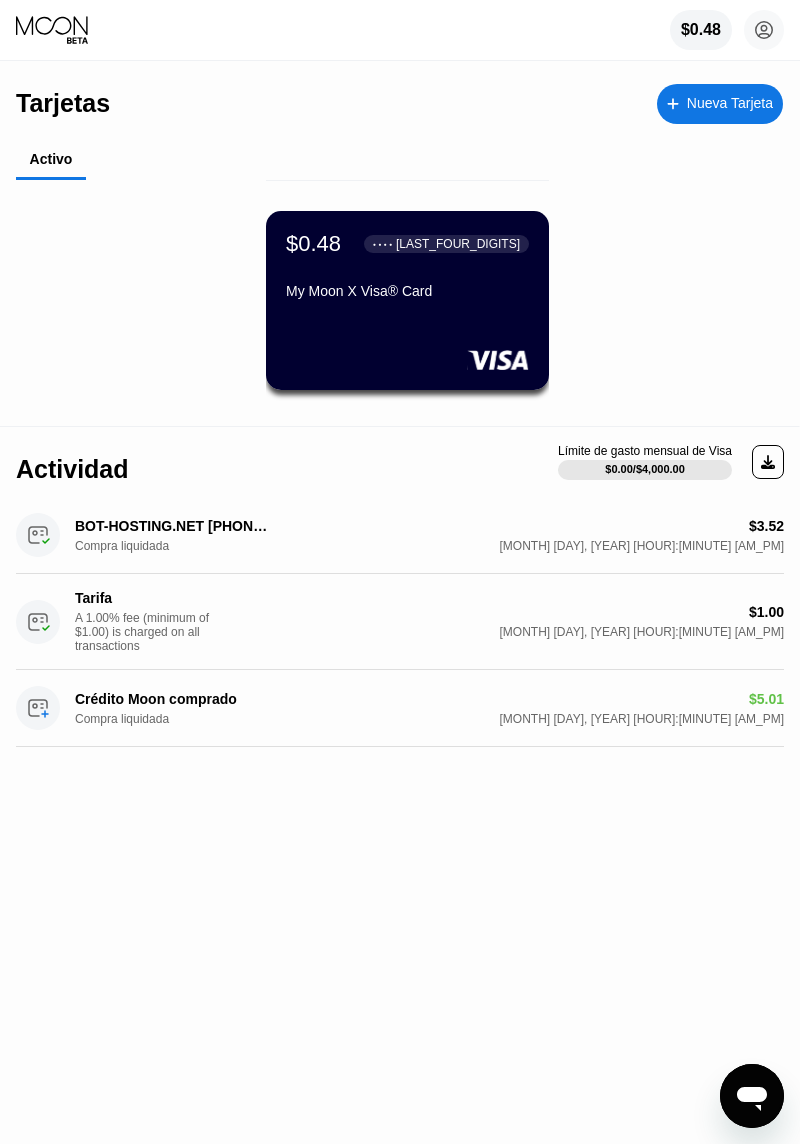 click on "$0.48 ● ● ● ● [LAST_FOUR_DIGITS] My Moon X Visa® Card" at bounding box center (407, 269) 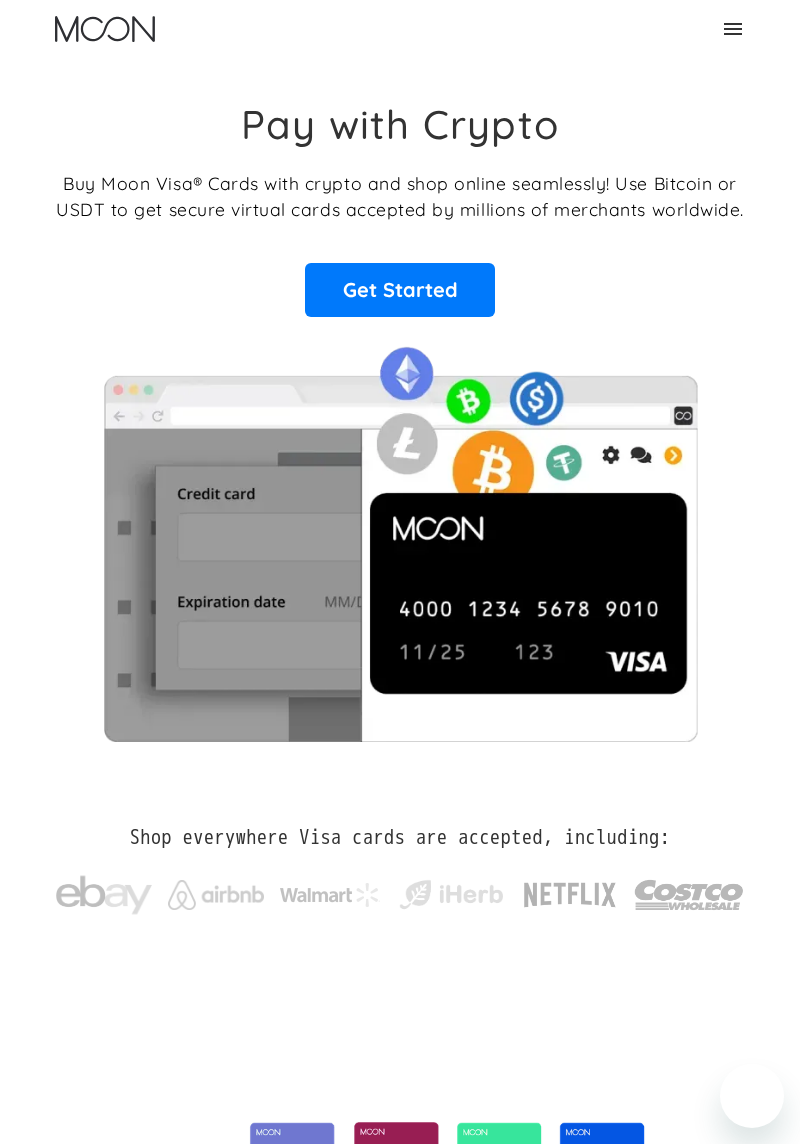 scroll, scrollTop: 0, scrollLeft: 0, axis: both 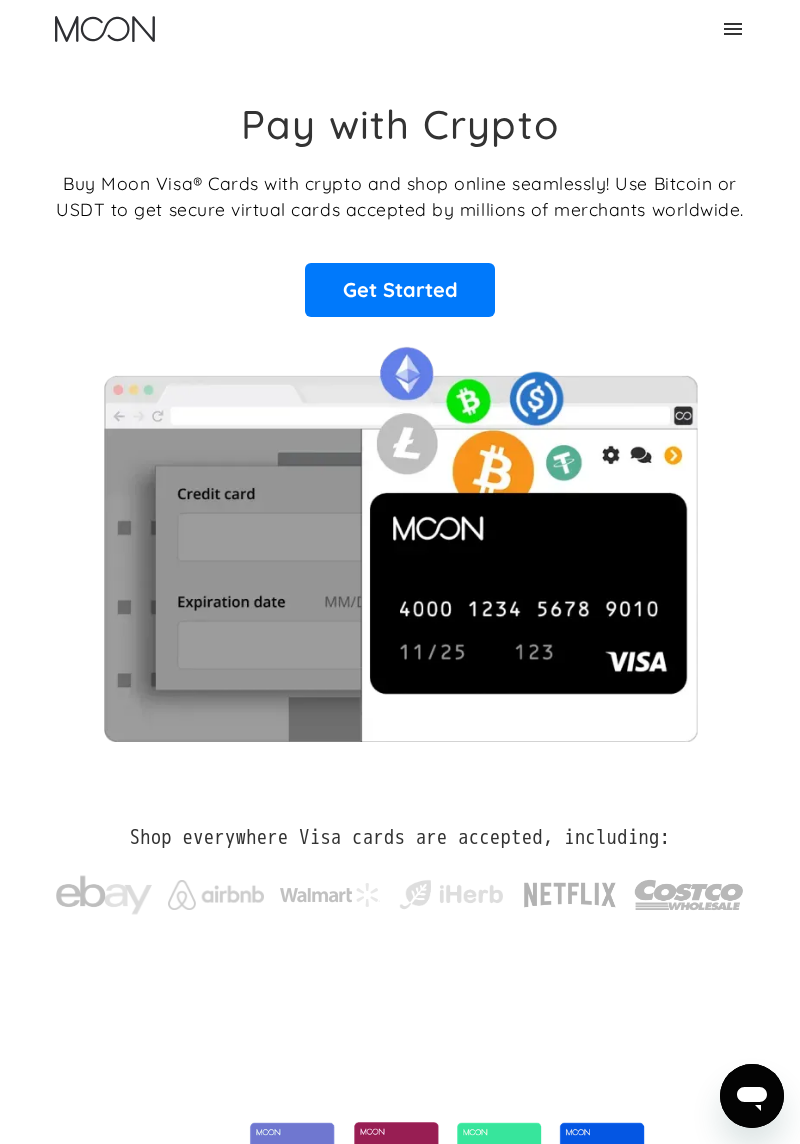 click on "Pay with Crypto Buy Moon Visa® Cards with crypto and shop online seamlessly! Use Bitcoin or USDT to get secure virtual cards accepted by millions of merchants worldwide. Get Started" at bounding box center (400, 209) 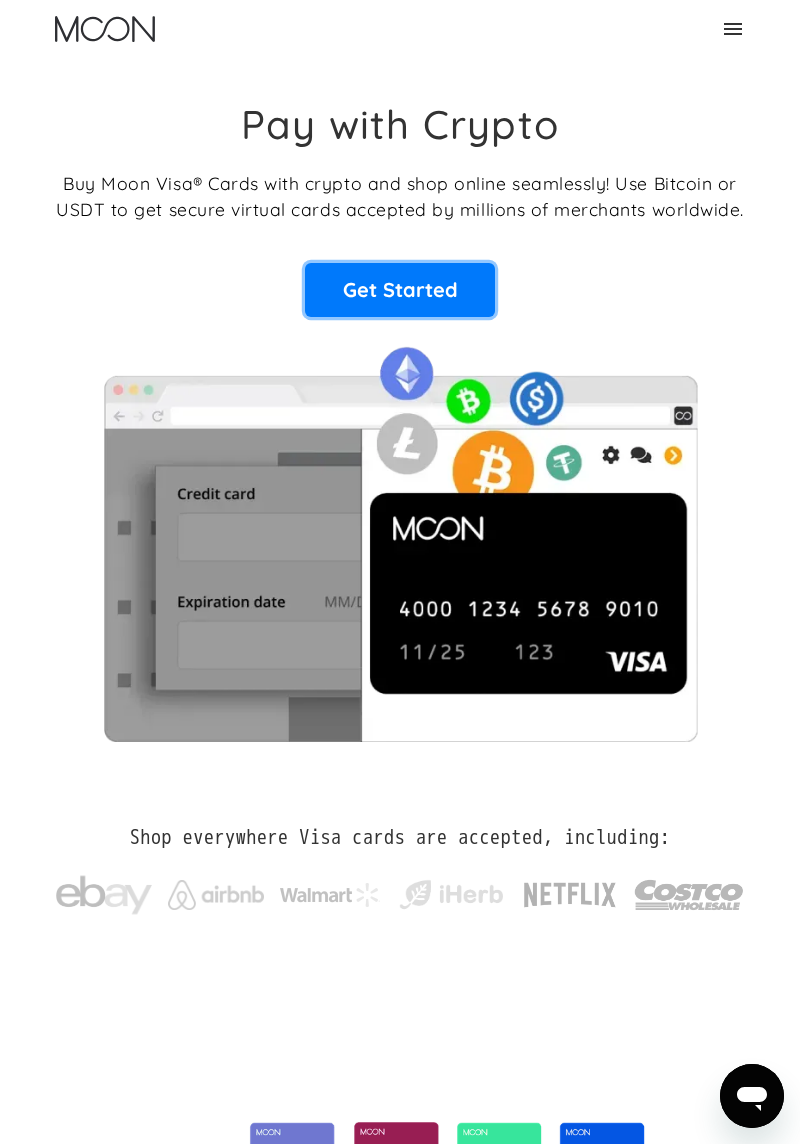 click on "Get Started" at bounding box center [400, 290] 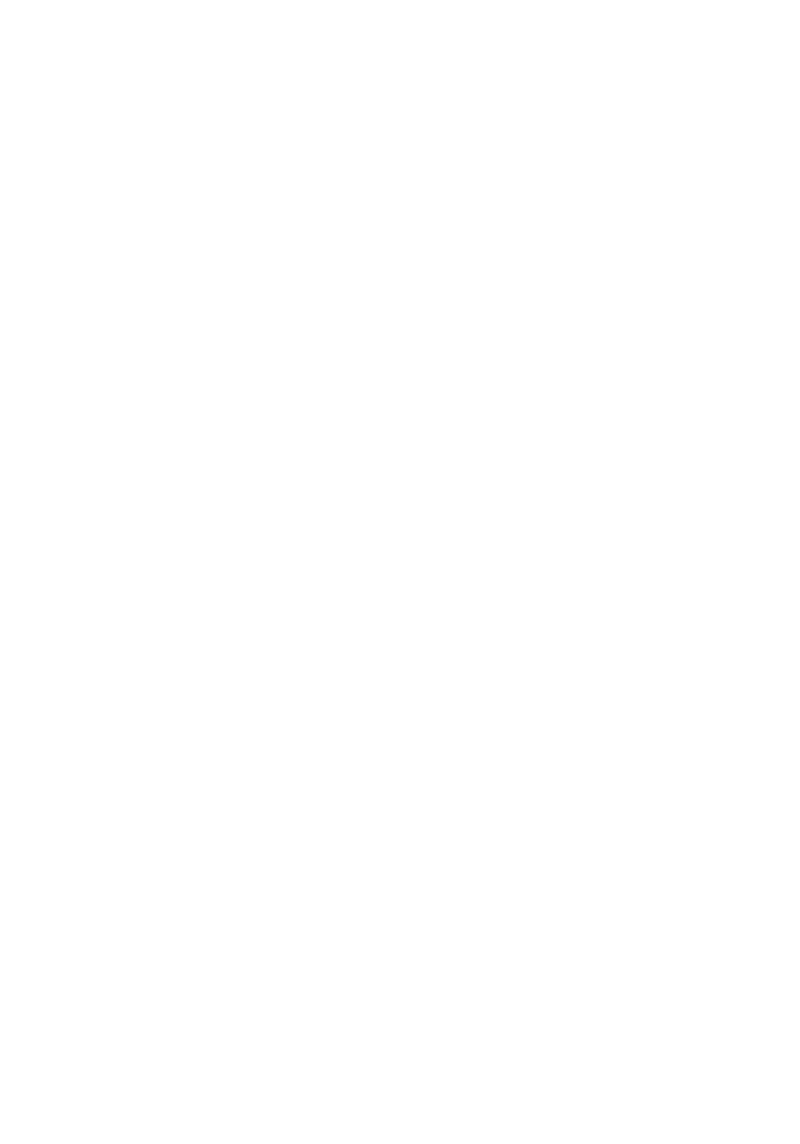 scroll, scrollTop: 0, scrollLeft: 0, axis: both 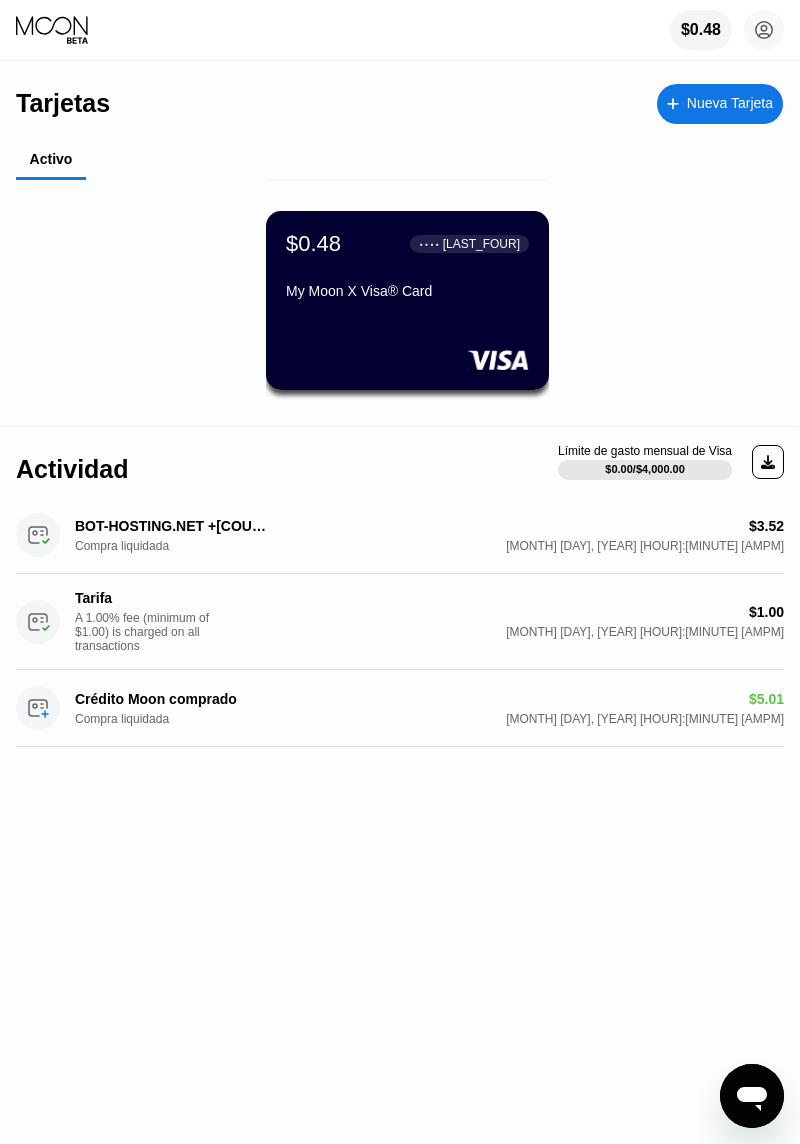 click on "Tarjetas    Nueva Tarjeta Activo $0.48 ● ● ● ● 7704 My Moon X Visa® Card Actividad Límite de gasto mensual de Visa $0.00 / $4,000.00 BOT-HOSTING.NET          +33669550865 FR Compra liquidada $3.52 Jul 13, 2025 9:53 AM Tarifa A 1.00% fee (minimum of $1.00) is charged on all transactions $1.00 Jul 13, 2025 9:53 AM Crédito Moon comprado Compra liquidada $5.01 Jul 13, 2025 9:42 AM" at bounding box center [400, 602] 